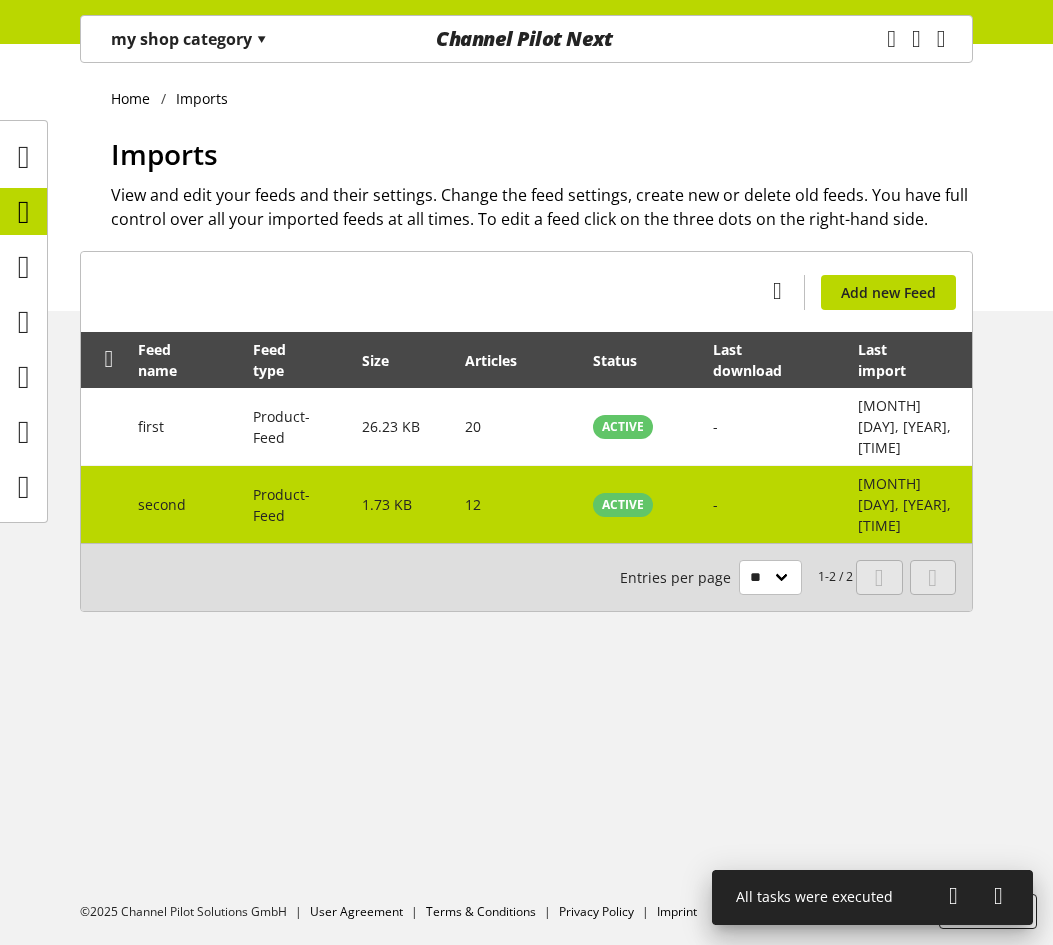 scroll, scrollTop: 0, scrollLeft: 0, axis: both 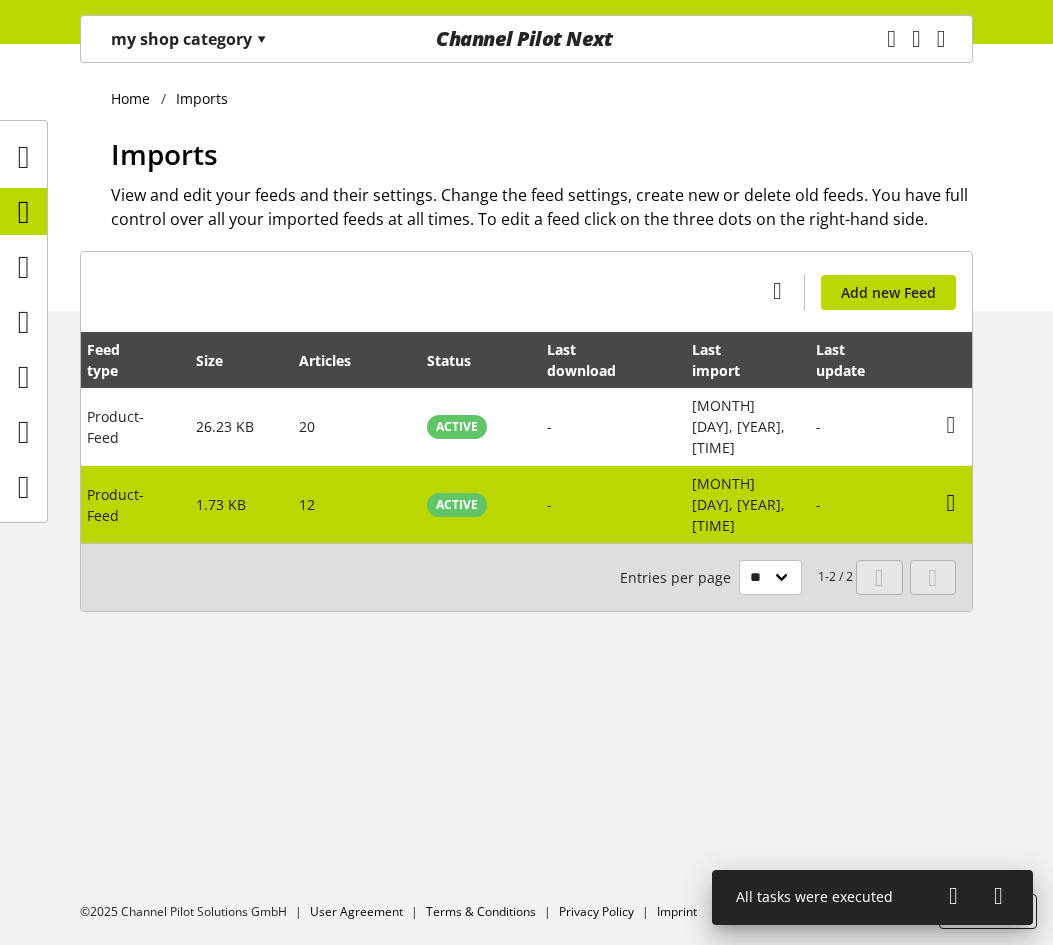 click at bounding box center (951, 425) 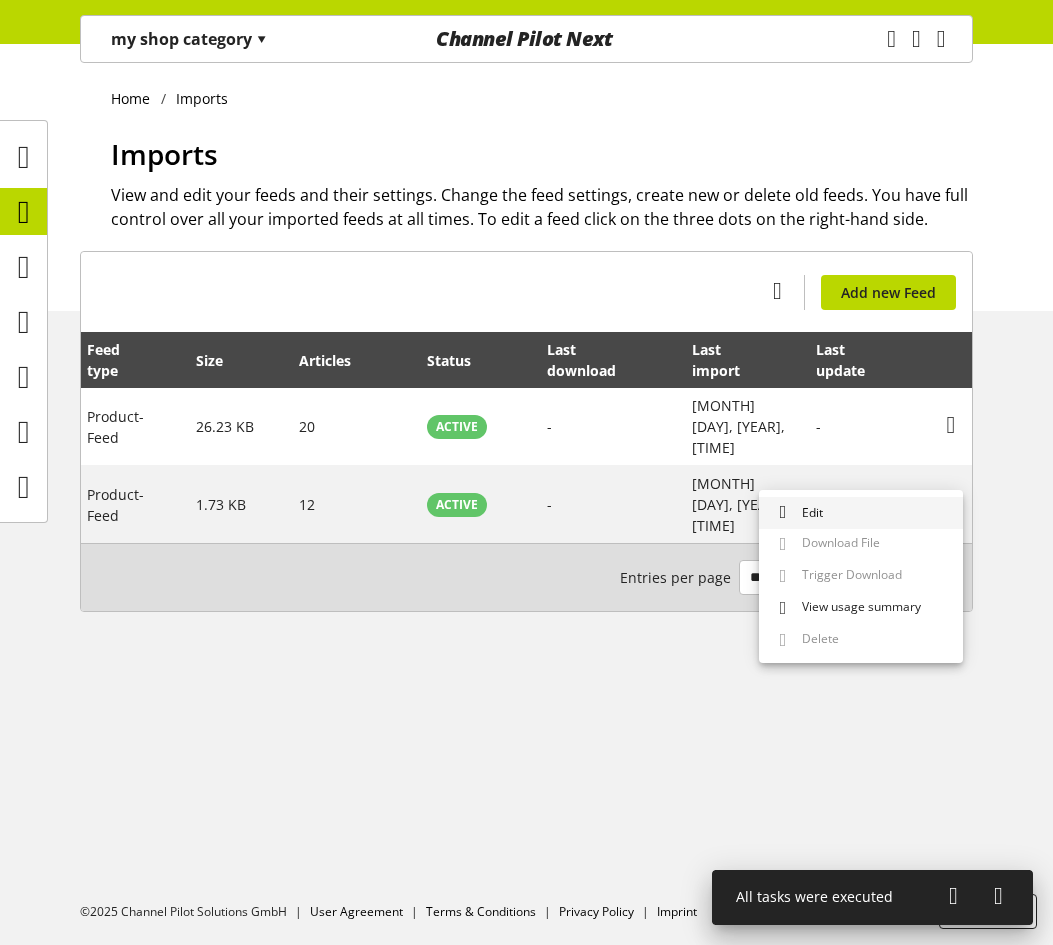 click on "Edit" at bounding box center [861, 513] 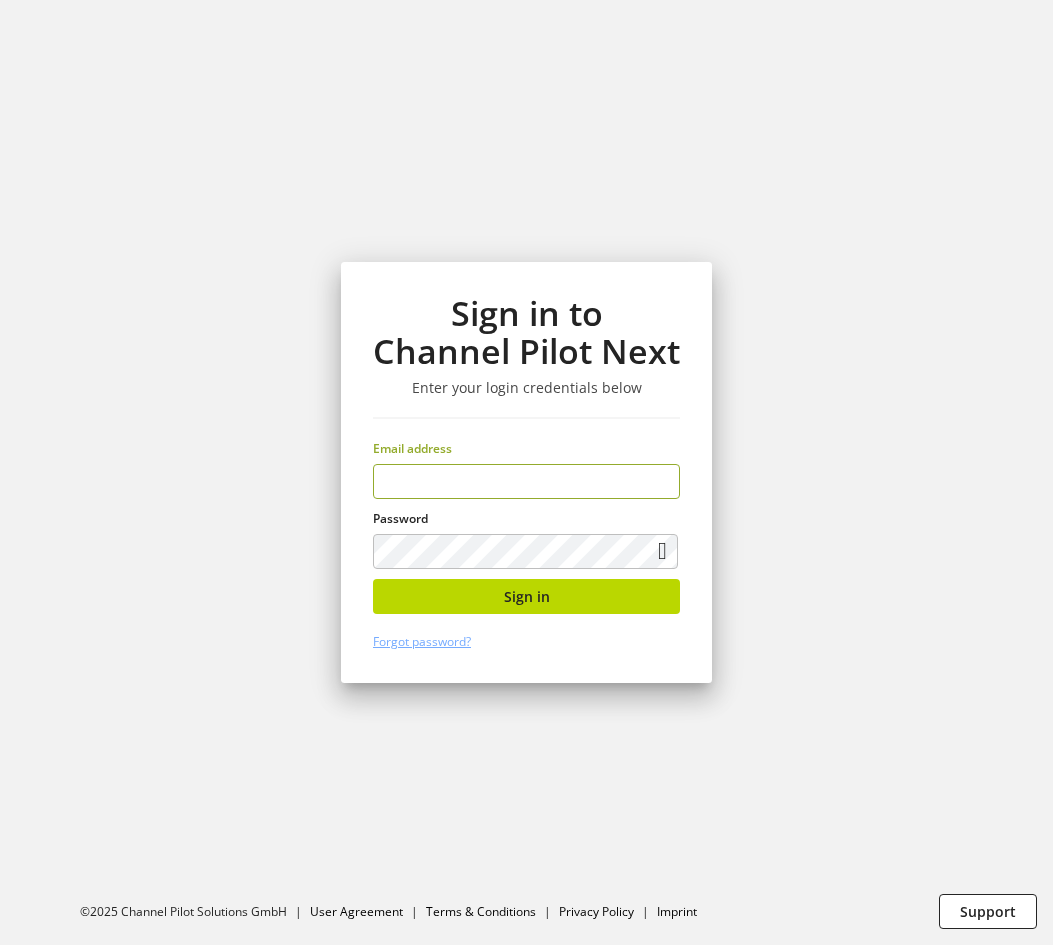 click at bounding box center [526, 481] 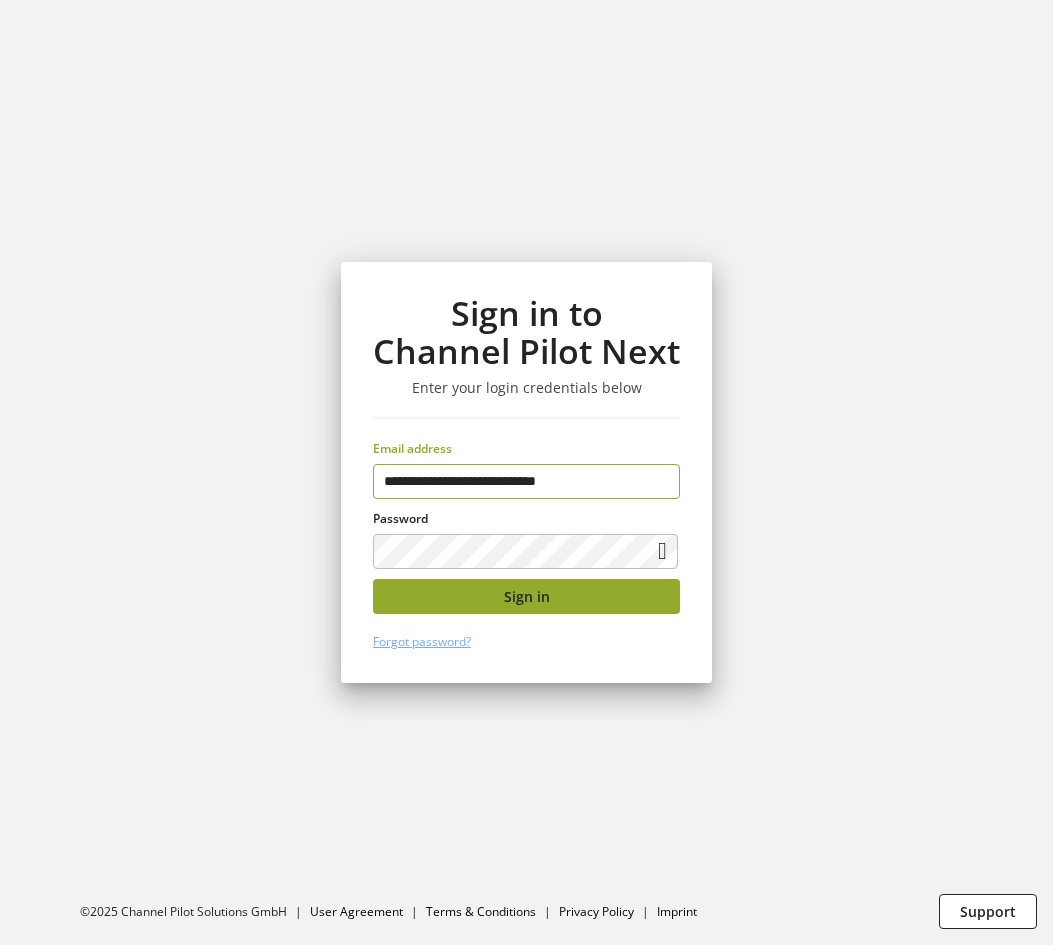 click on "Sign in" at bounding box center [527, 596] 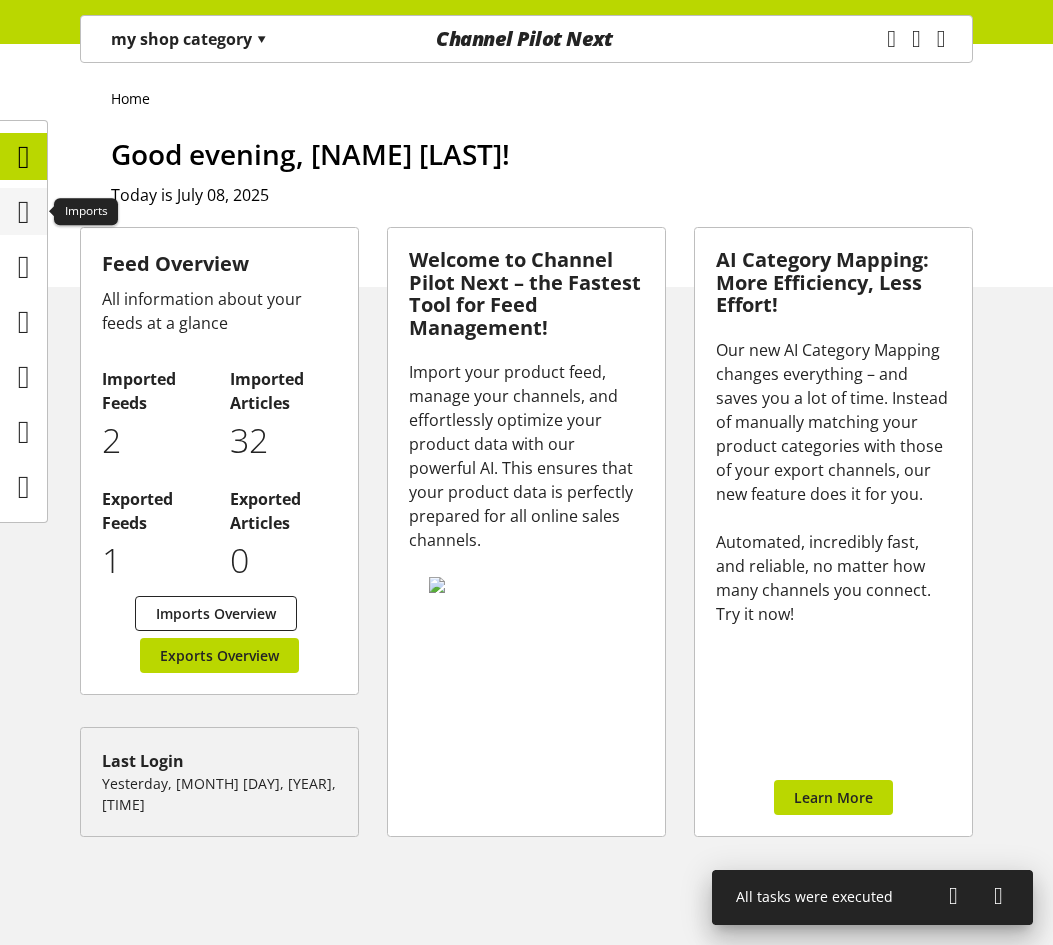 click at bounding box center [24, 212] 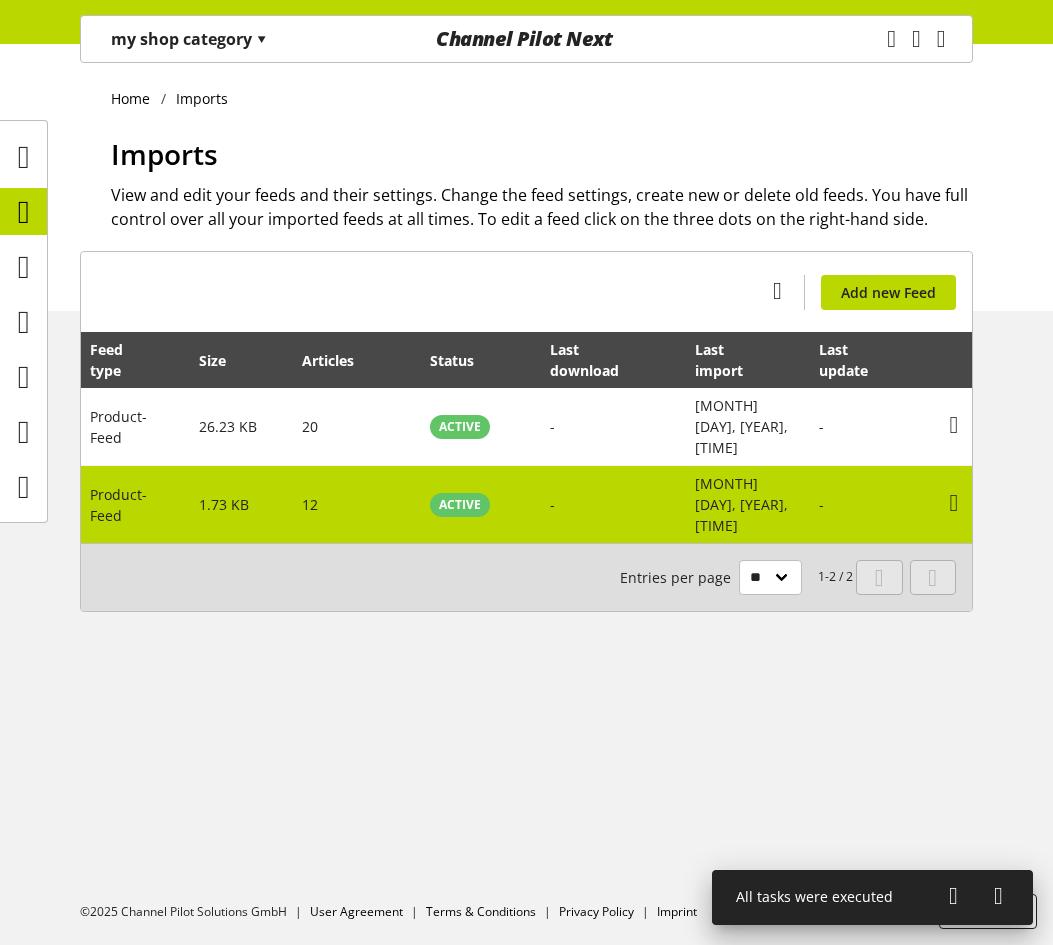 scroll, scrollTop: 0, scrollLeft: 169, axis: horizontal 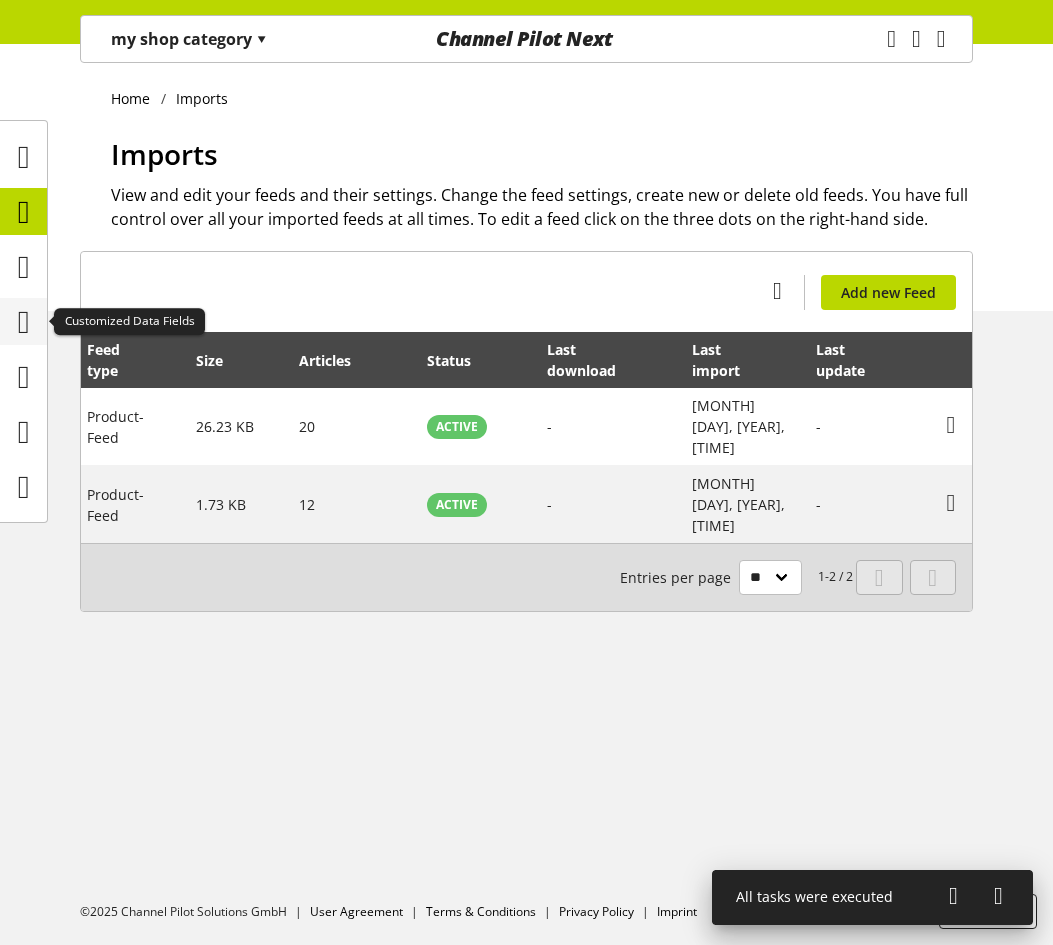 click at bounding box center [24, 322] 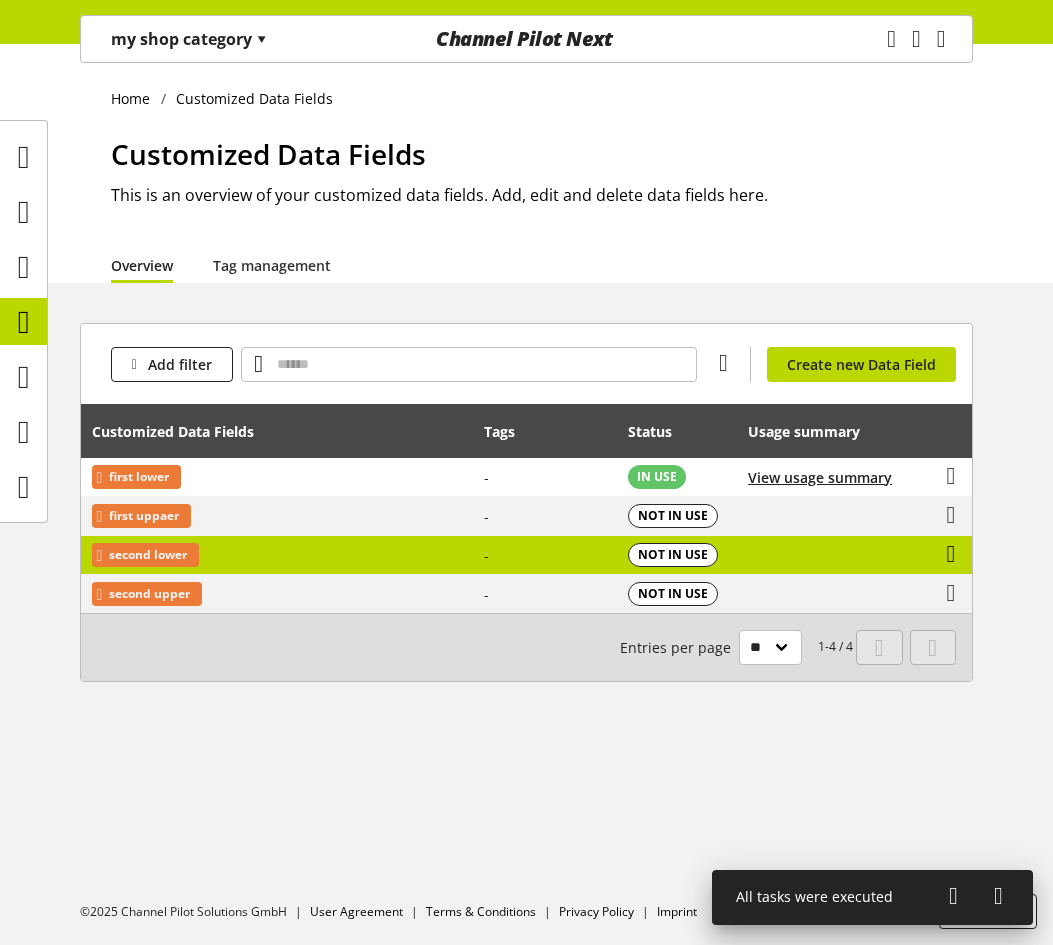 click at bounding box center [951, 476] 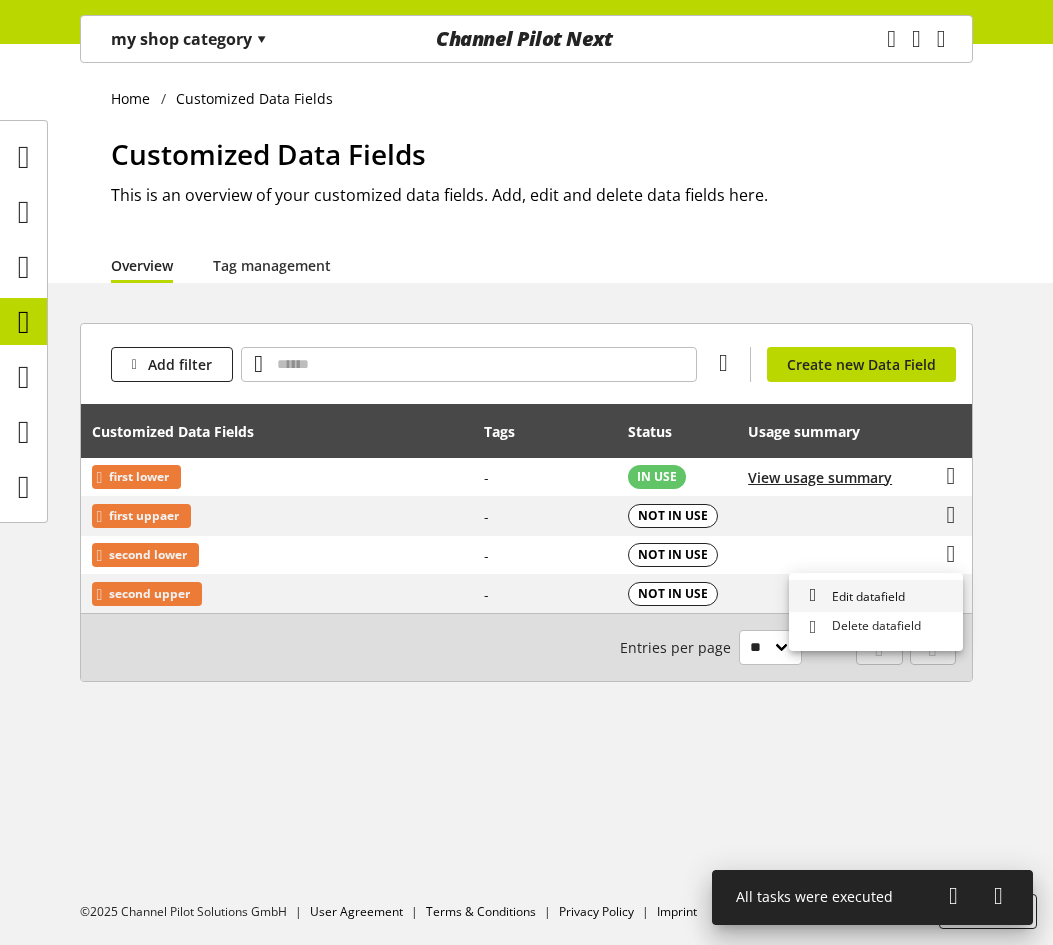 click on "Edit datafield" at bounding box center [876, 596] 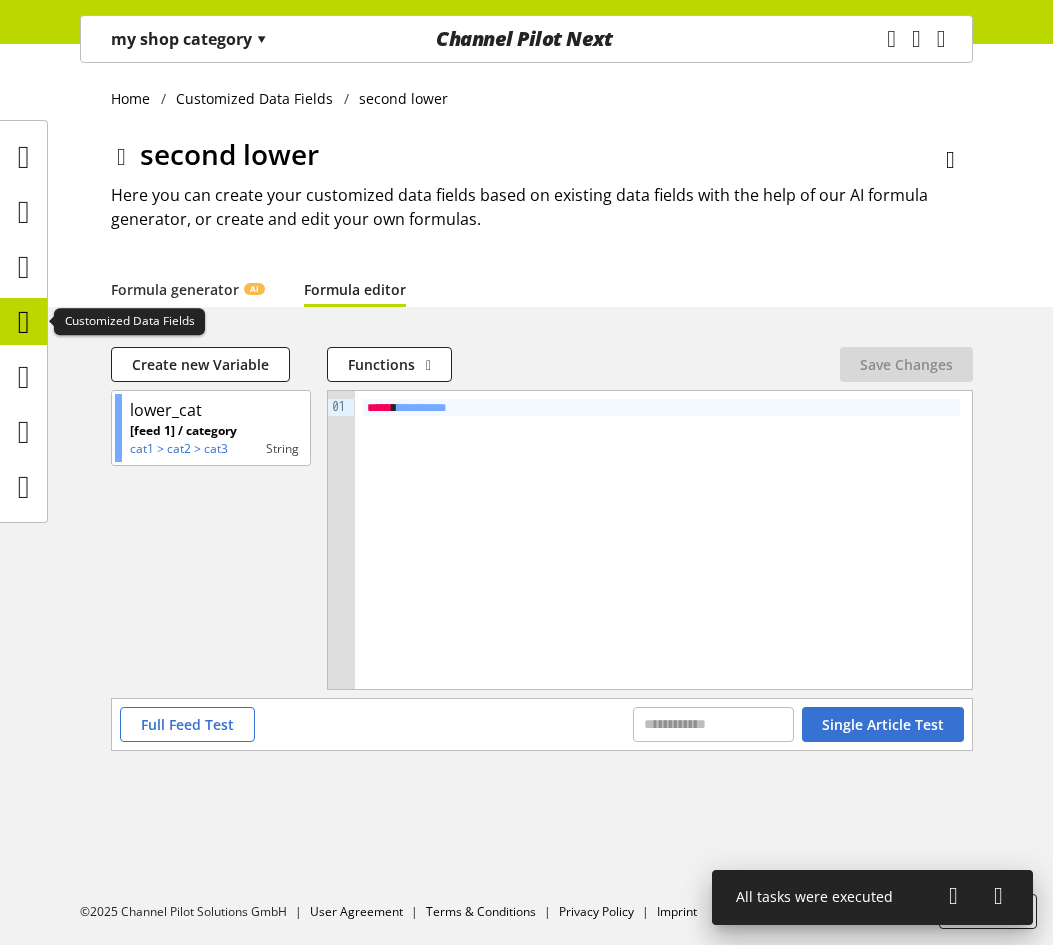 click at bounding box center [24, 322] 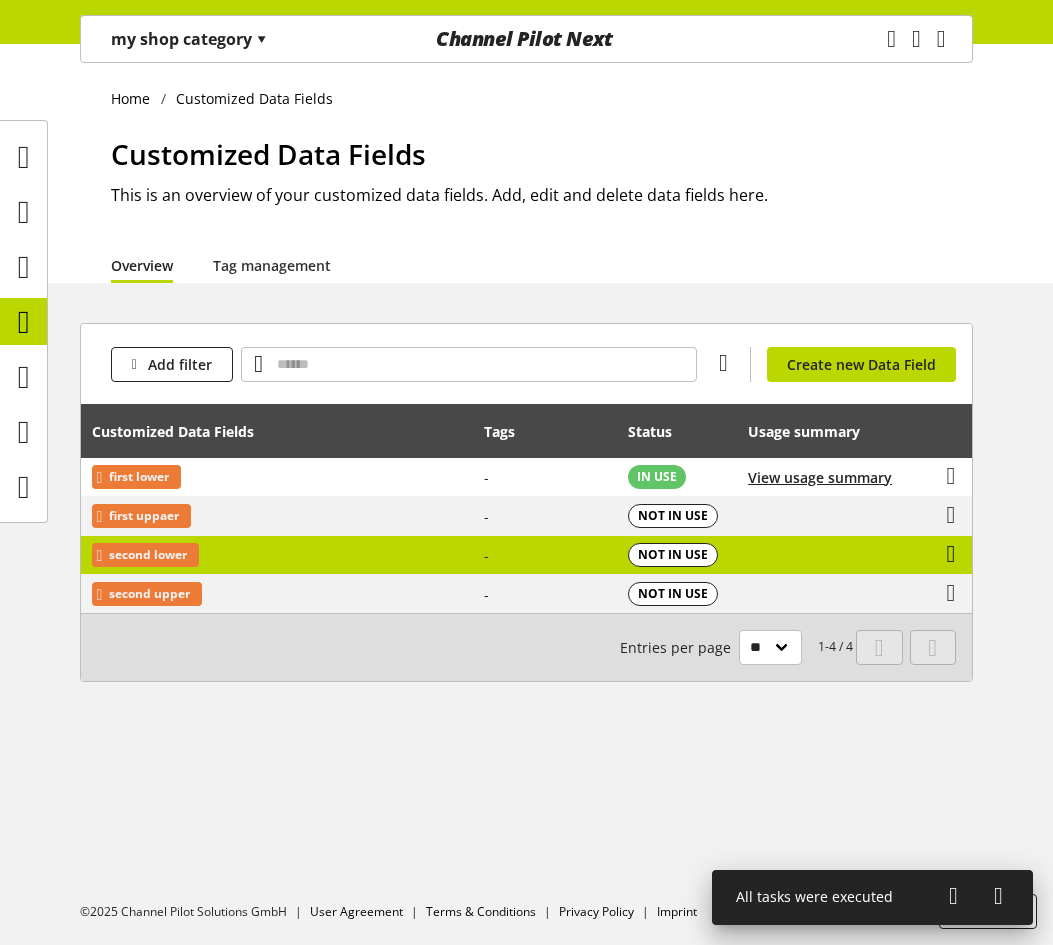 click at bounding box center [951, 476] 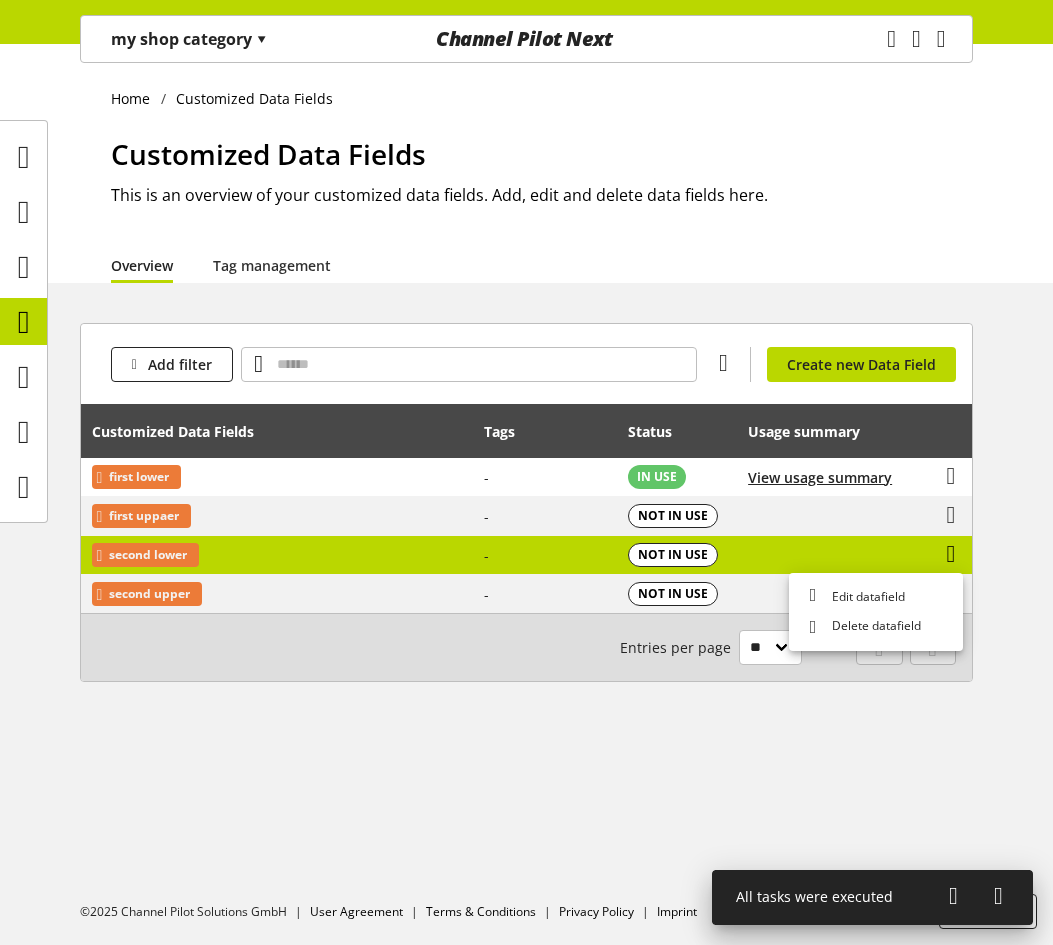 click at bounding box center [951, 554] 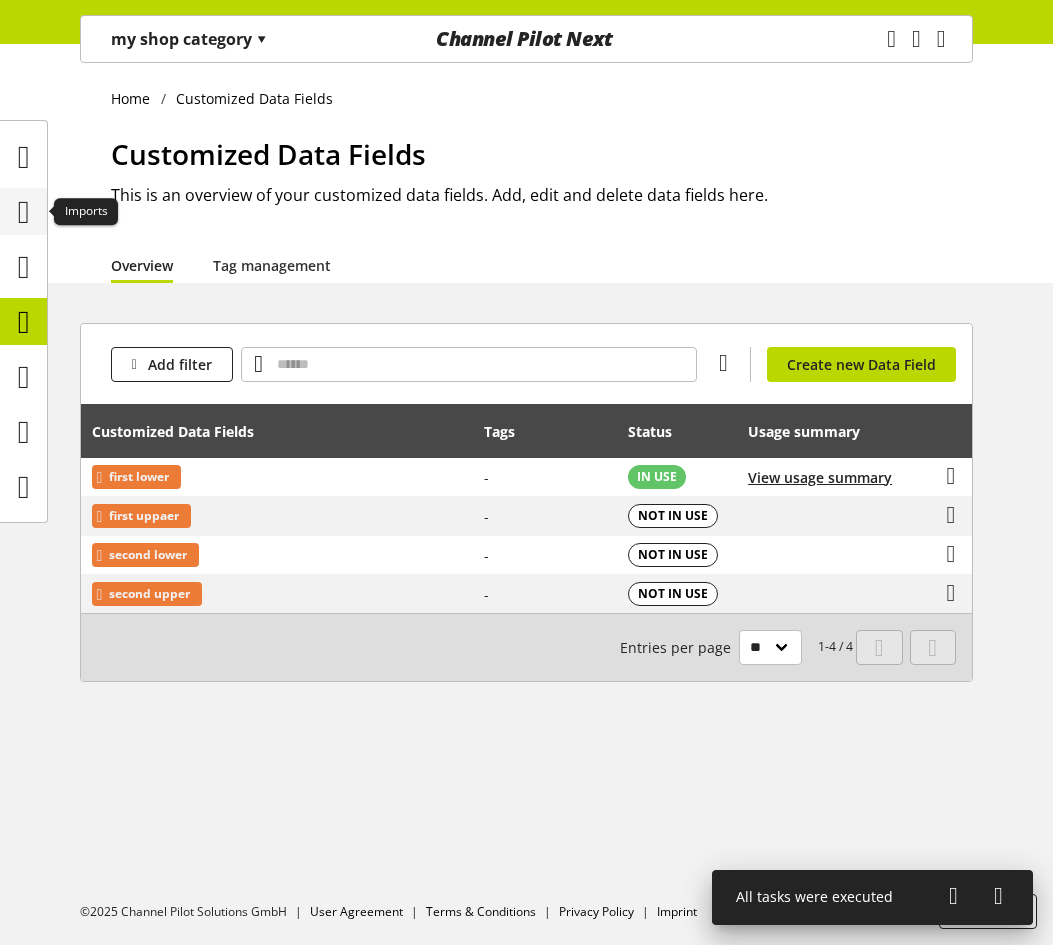 click at bounding box center (23, 211) 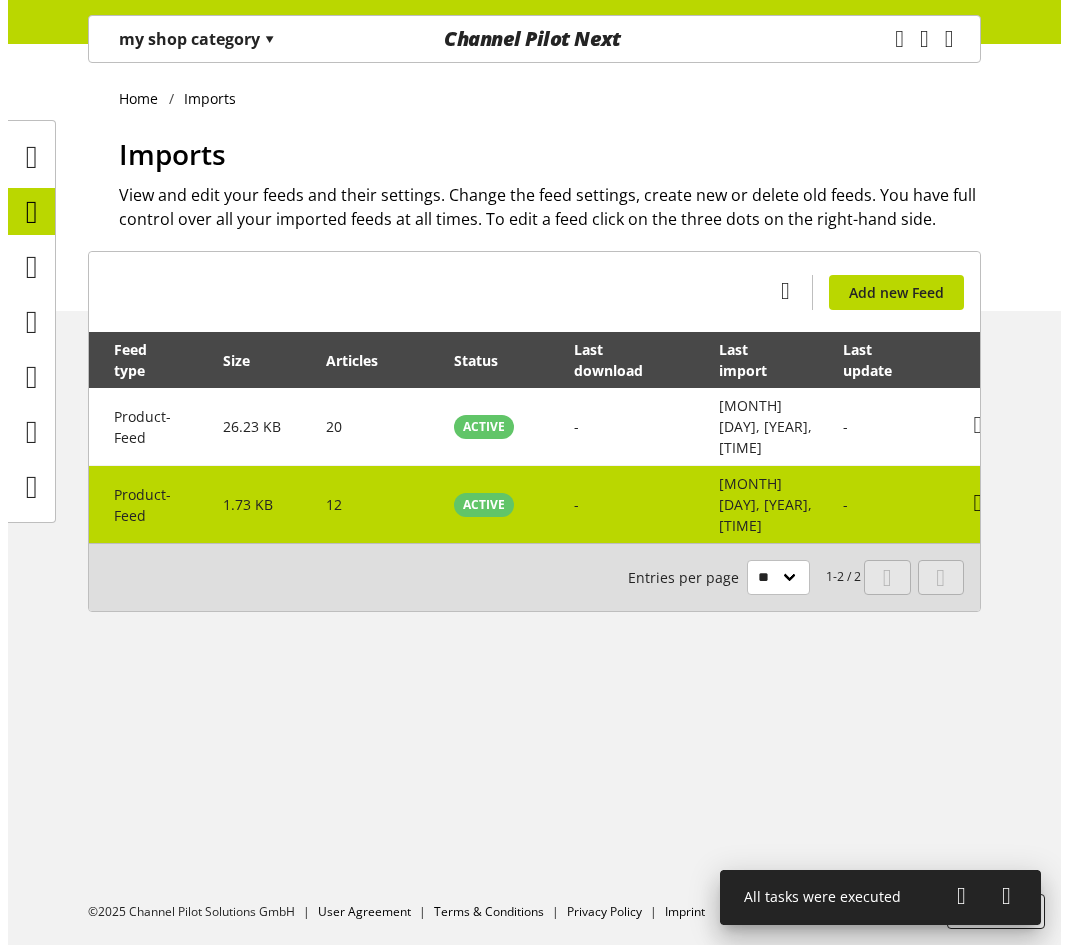 scroll, scrollTop: 0, scrollLeft: 169, axis: horizontal 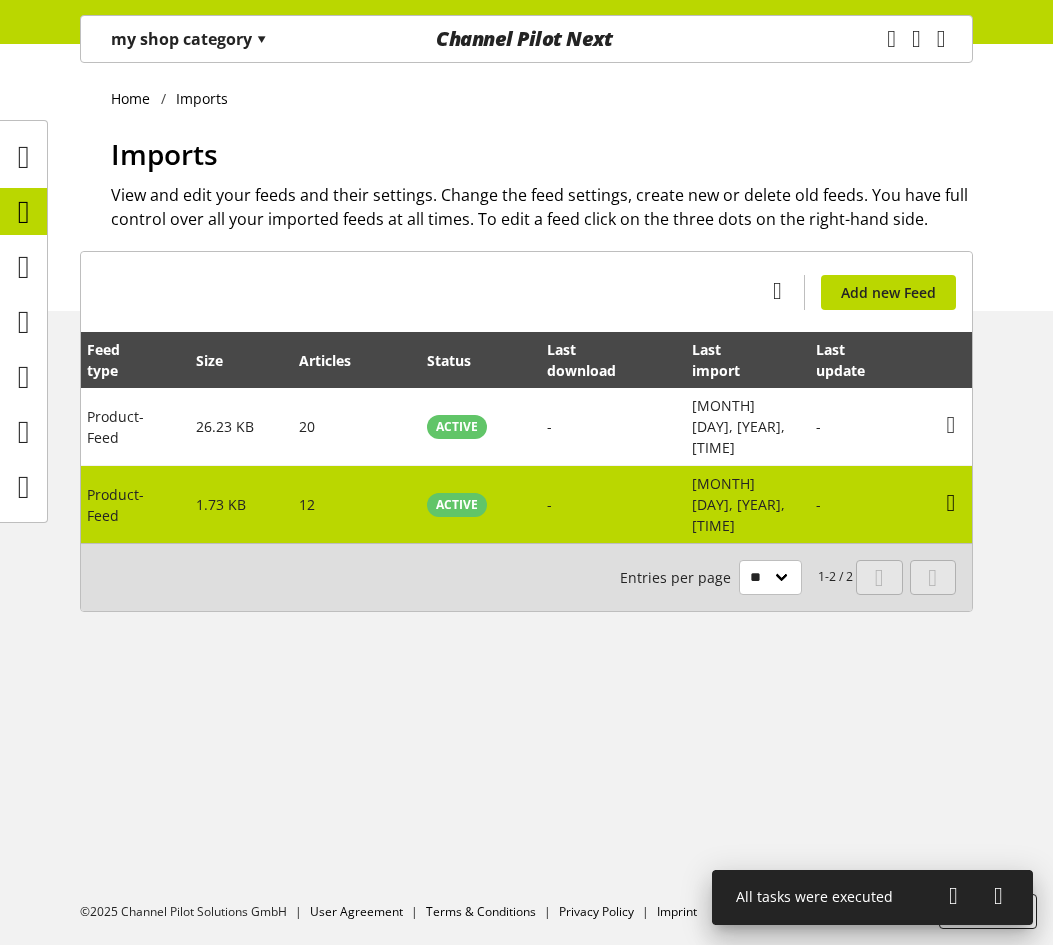 click at bounding box center [951, 425] 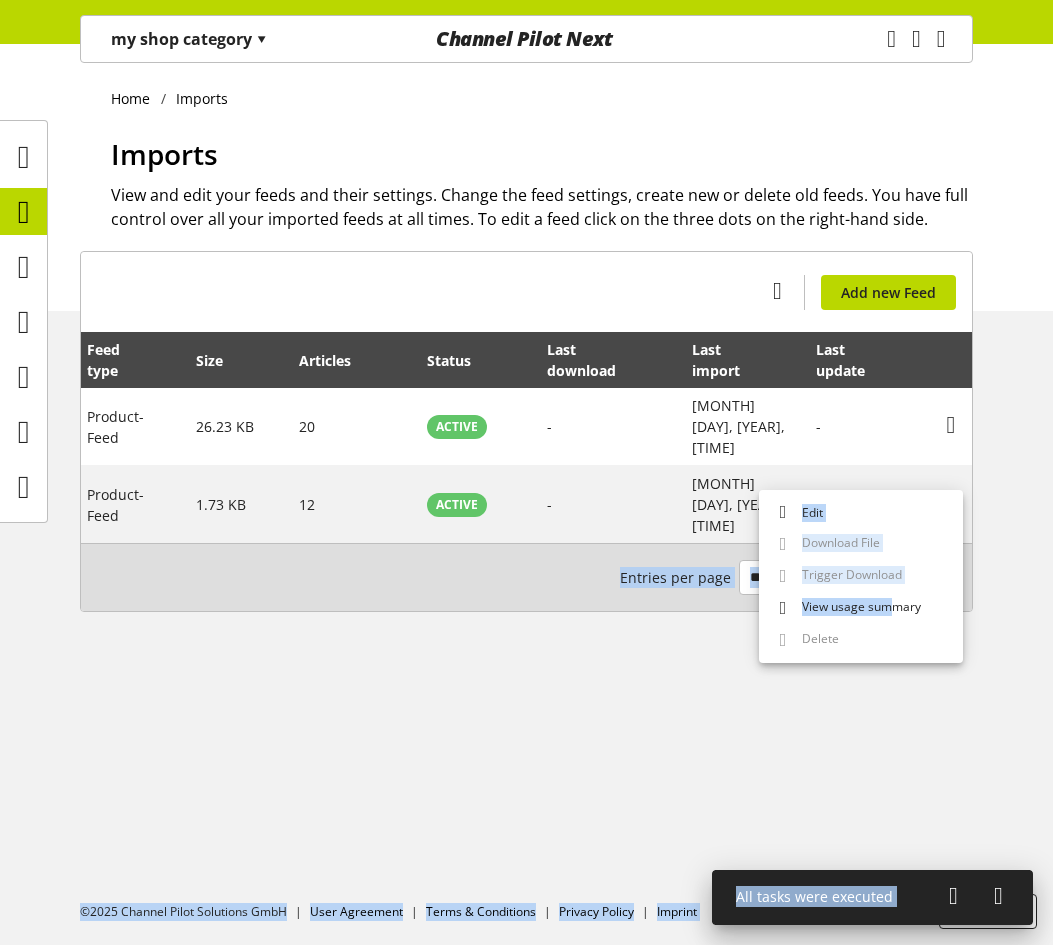 drag, startPoint x: 887, startPoint y: 611, endPoint x: 997, endPoint y: 624, distance: 110.76552 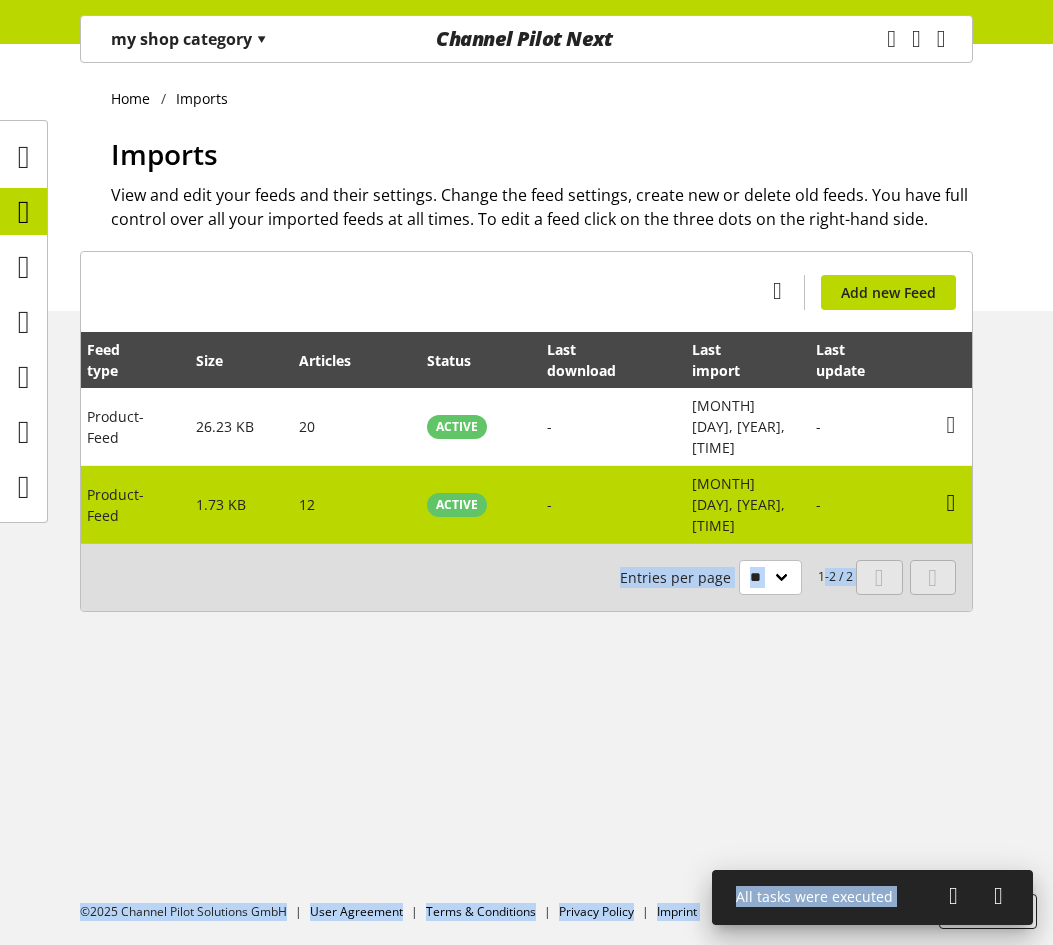 click at bounding box center [951, 425] 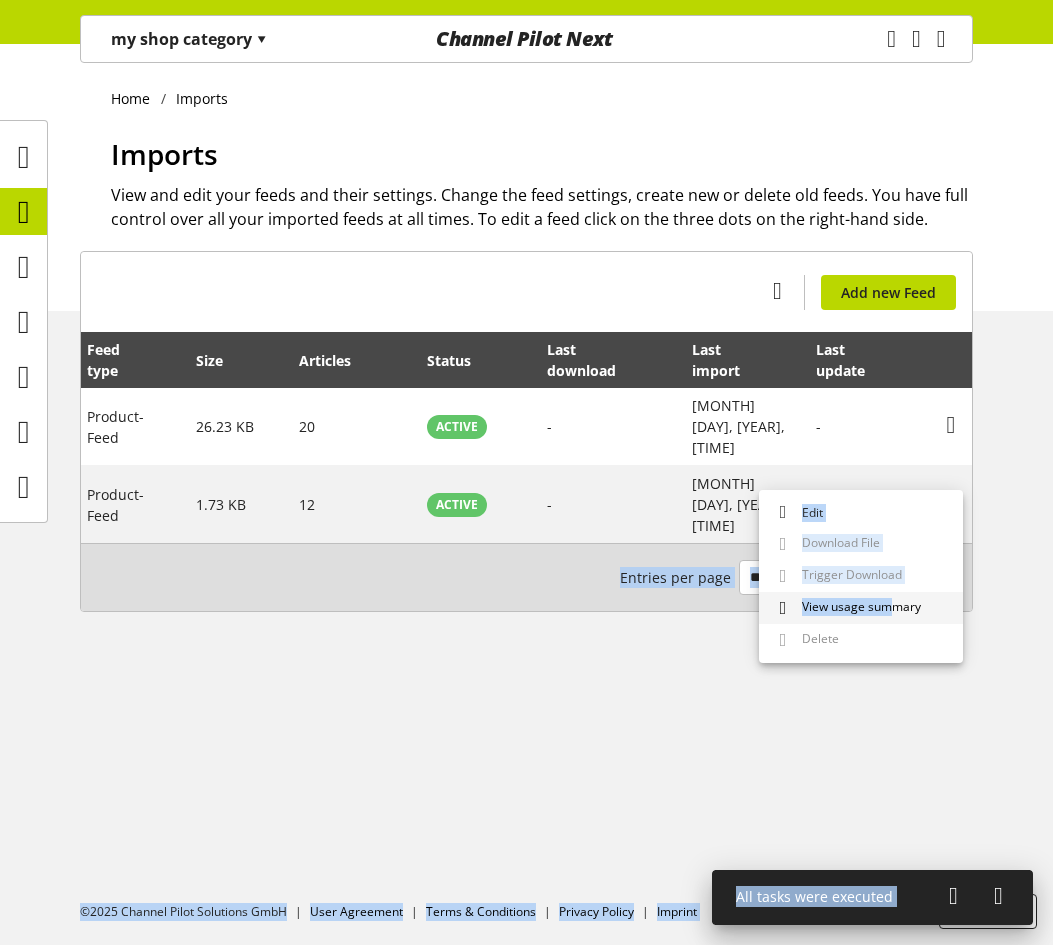 click on "View usage summary" at bounding box center [857, 608] 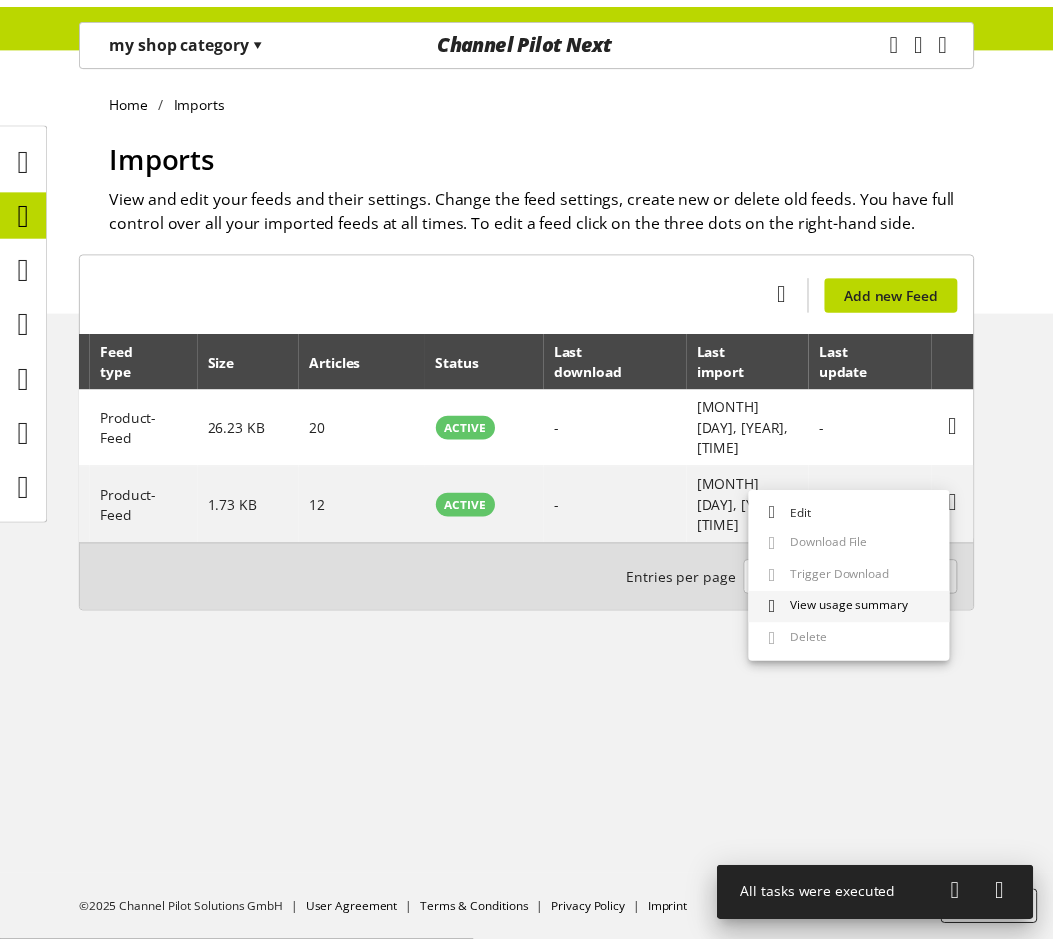 scroll, scrollTop: 0, scrollLeft: 154, axis: horizontal 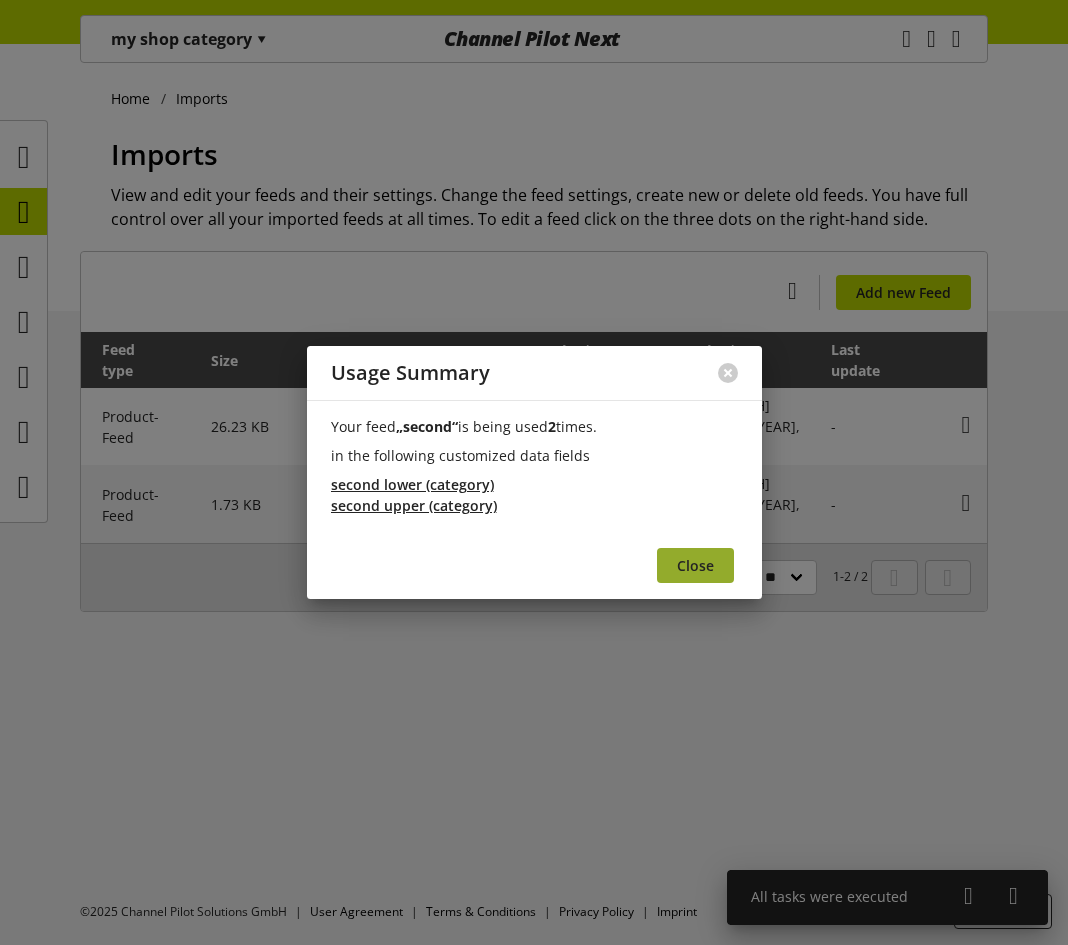 click on "Close" at bounding box center (695, 565) 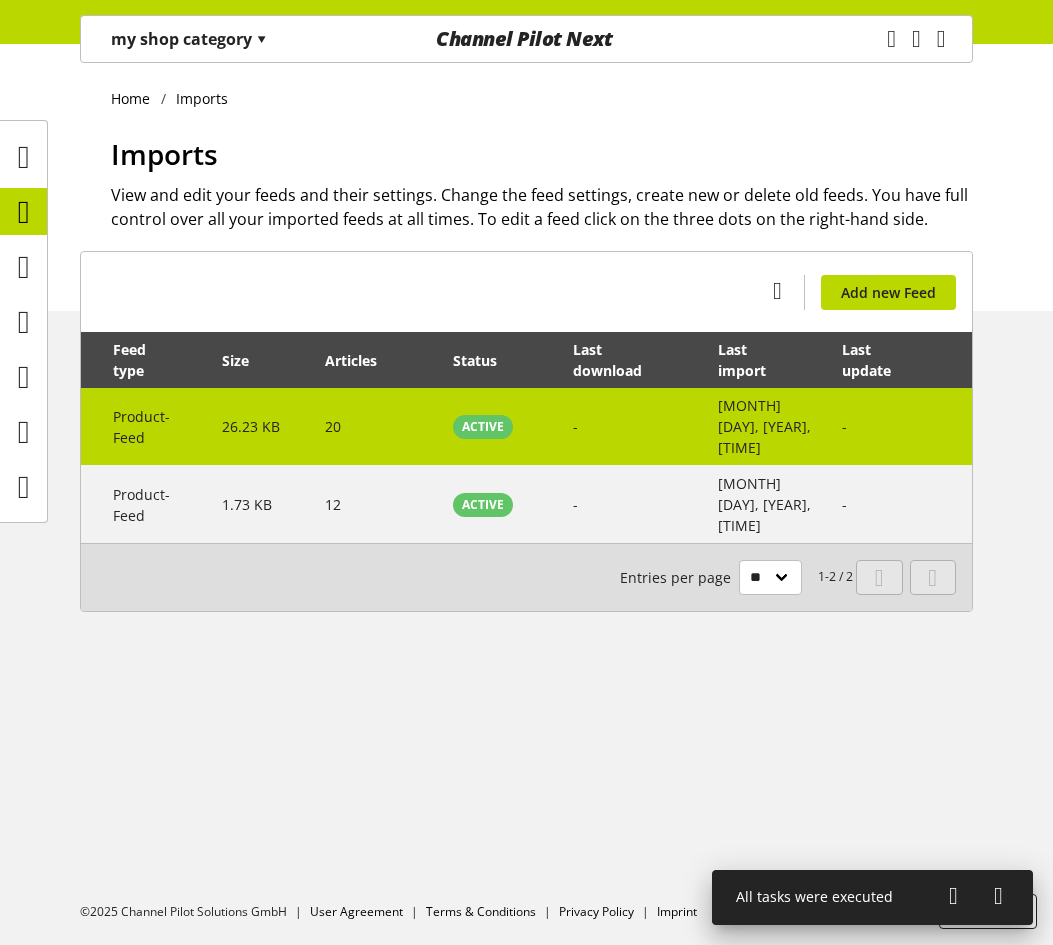 scroll, scrollTop: 0, scrollLeft: 169, axis: horizontal 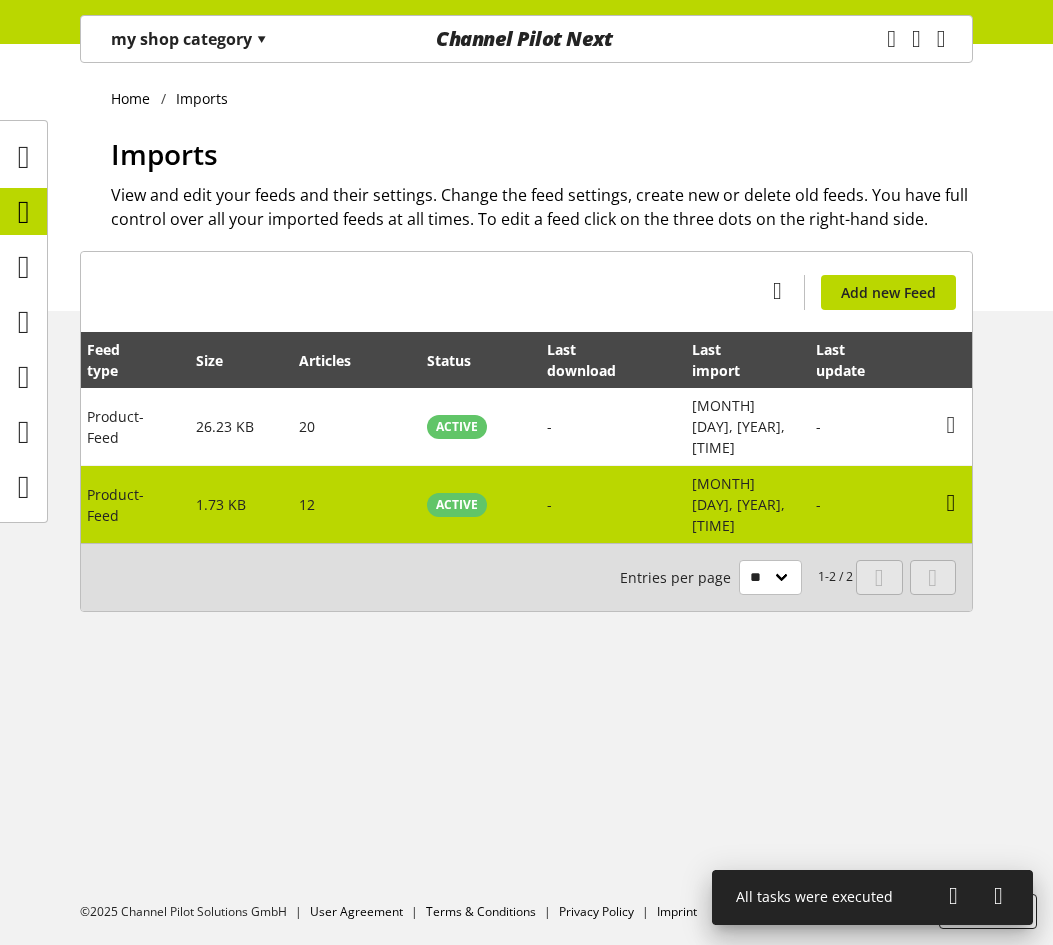 click at bounding box center [951, 425] 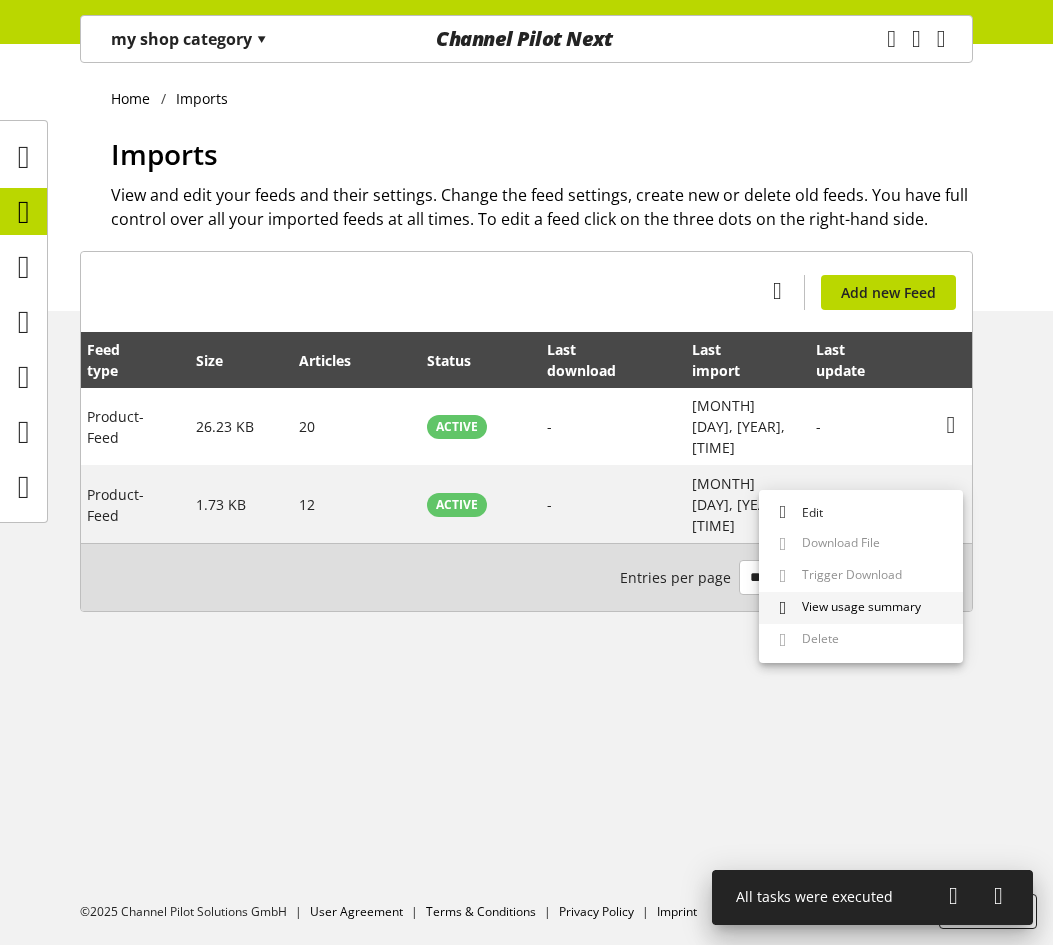 click on "View usage summary" at bounding box center [857, 608] 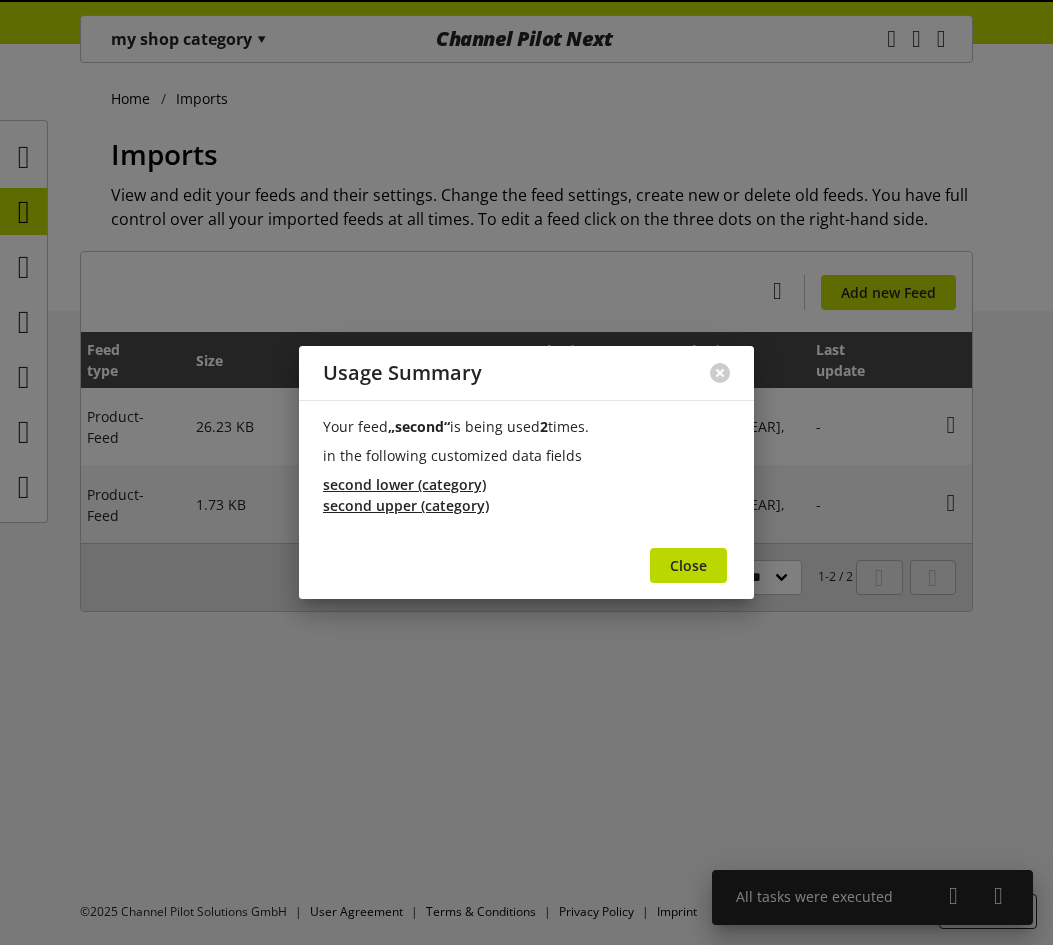 scroll, scrollTop: 0, scrollLeft: 154, axis: horizontal 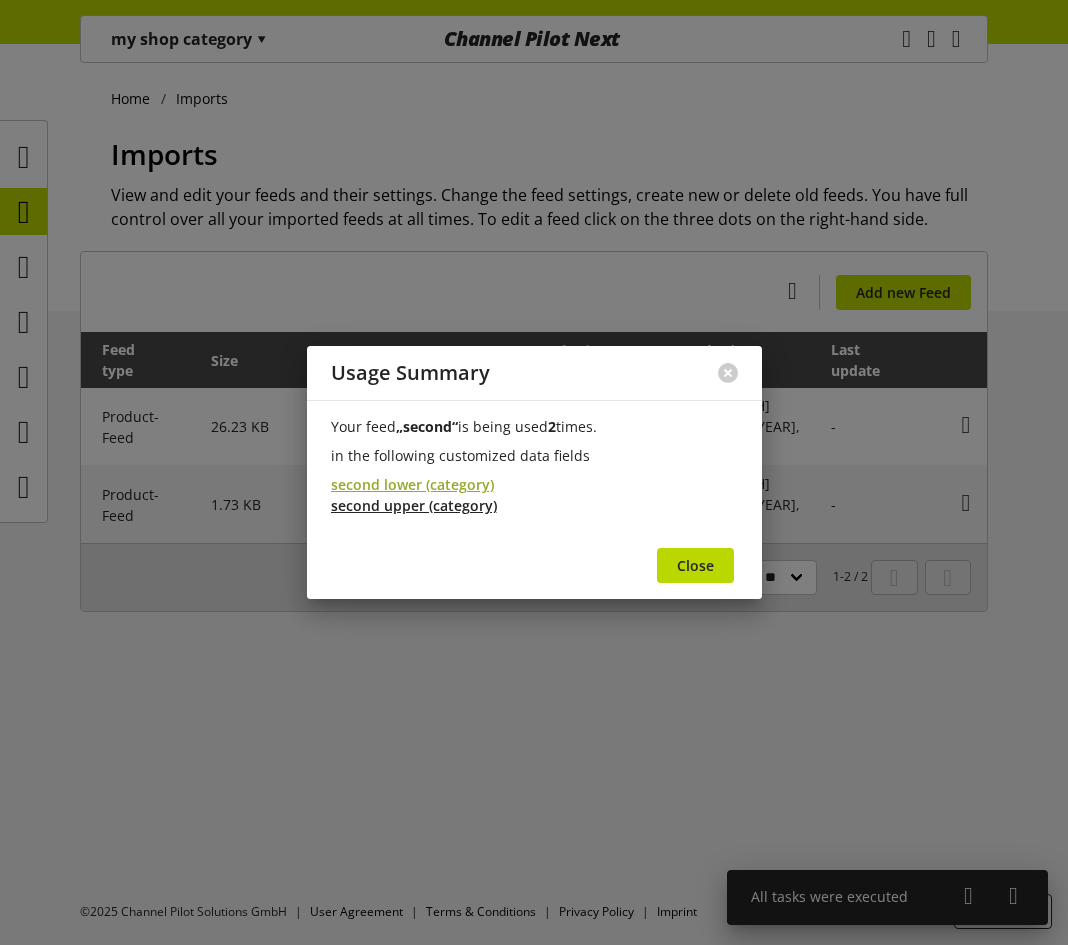 click on "second lower (category)" at bounding box center (412, 484) 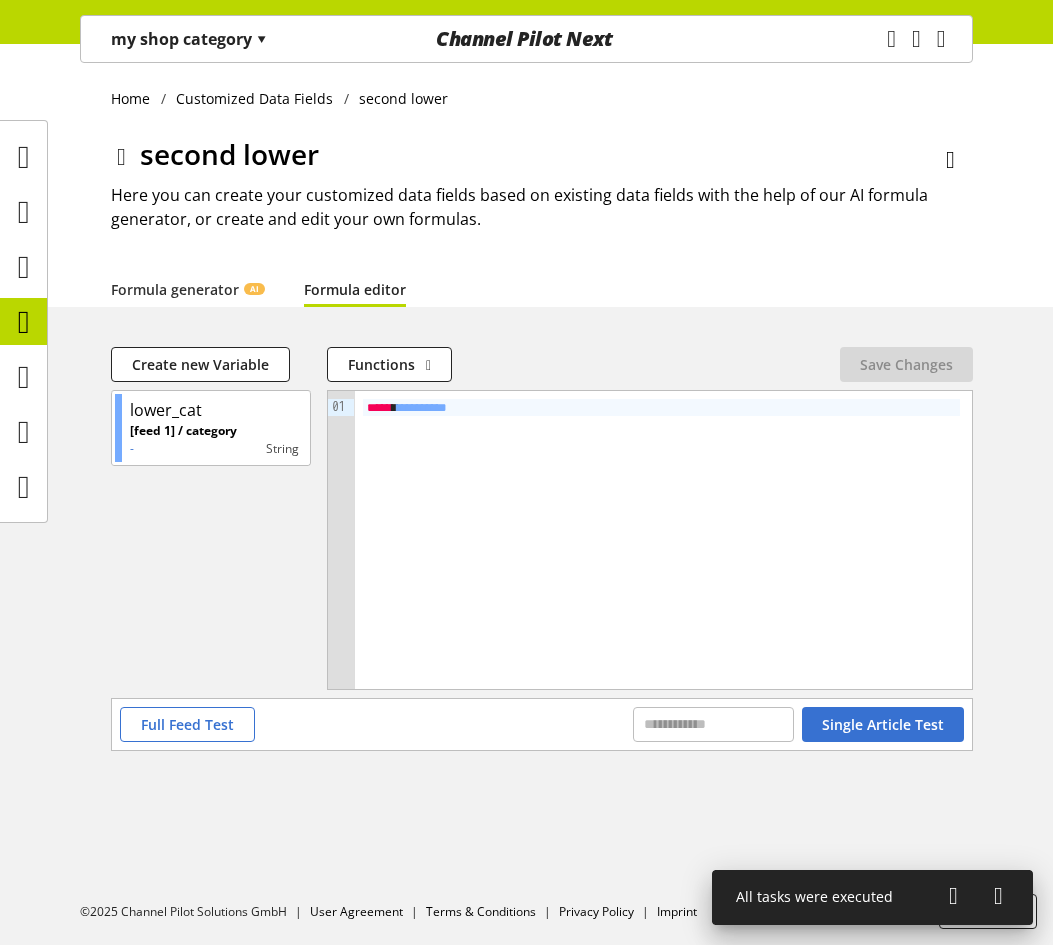 click on "*****" at bounding box center (379, 407) 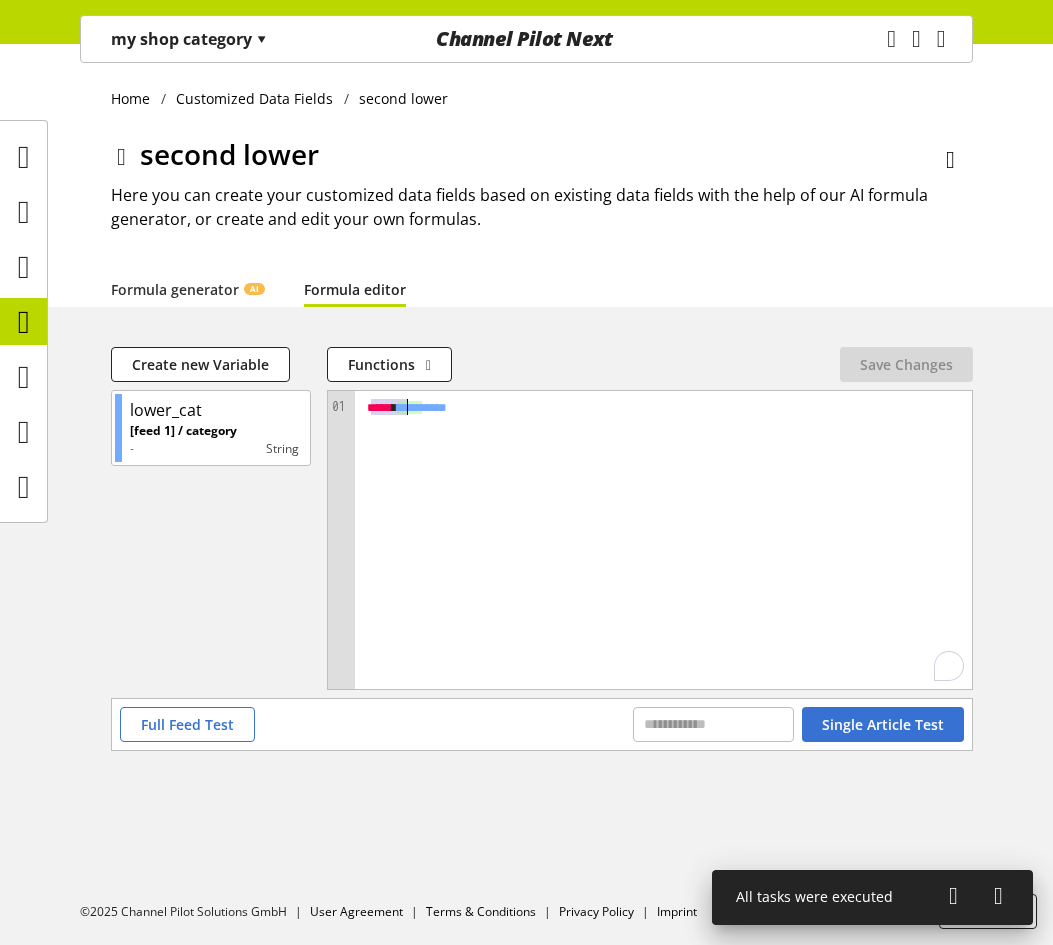 click on "*****" at bounding box center [379, 407] 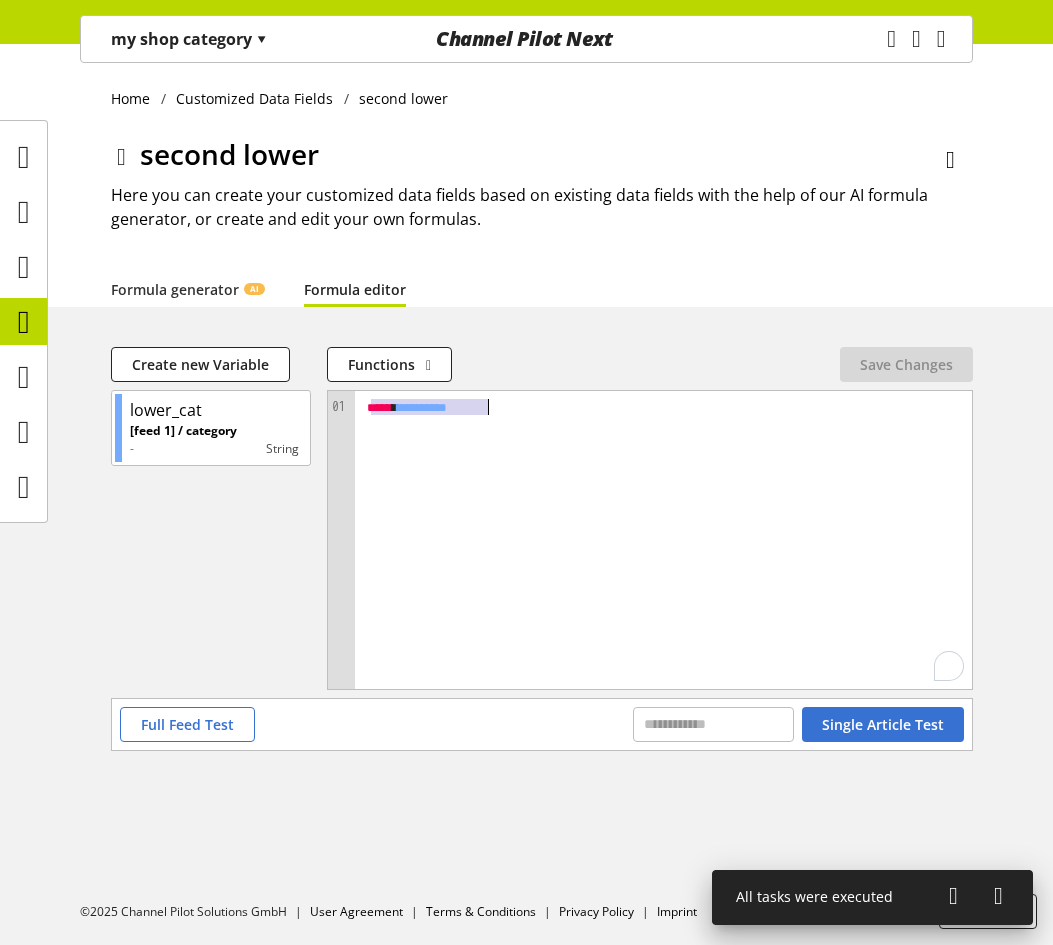 click on "*****" at bounding box center (379, 407) 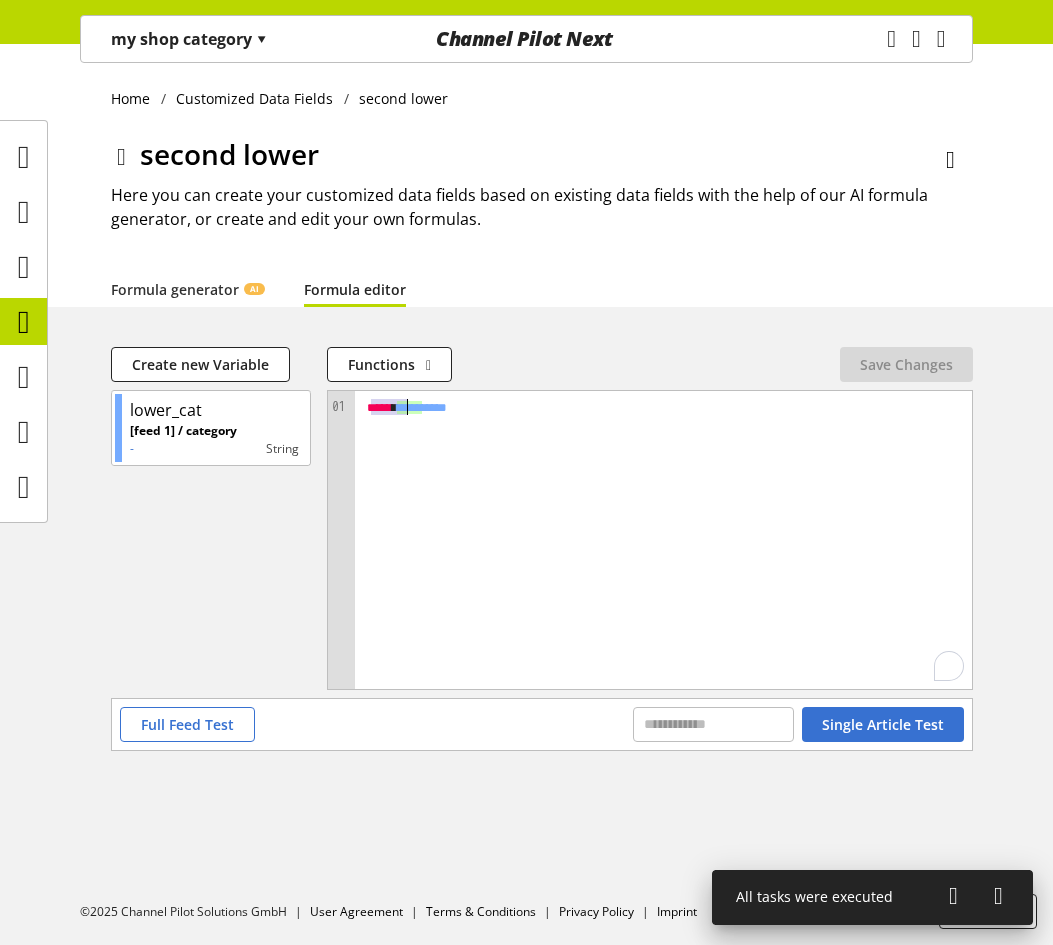 click on "*****" at bounding box center [379, 407] 